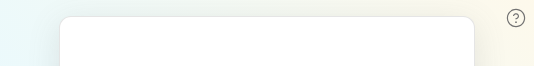 scroll, scrollTop: 0, scrollLeft: 0, axis: both 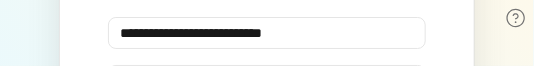 type on "**********" 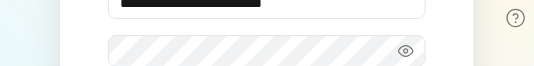 type 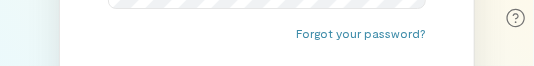 type 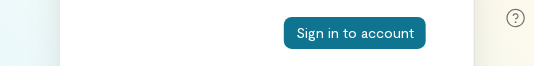 click on "Sign in to account" at bounding box center [355, 33] 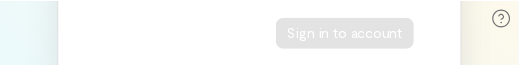 scroll, scrollTop: 57, scrollLeft: 0, axis: vertical 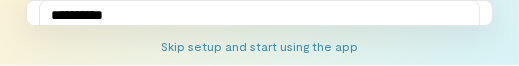 type on "**********" 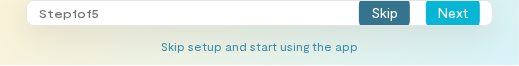 scroll, scrollTop: 188, scrollLeft: 0, axis: vertical 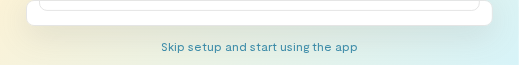click on "Next" at bounding box center (453, 43) 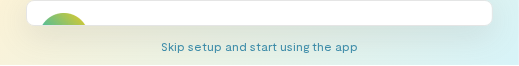 scroll, scrollTop: 38, scrollLeft: 0, axis: vertical 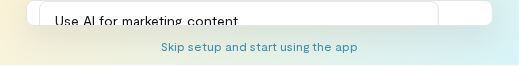 click on "Use AI for marketing content" at bounding box center (239, 21) 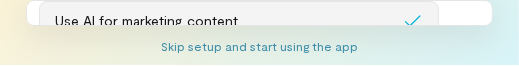 scroll, scrollTop: 191, scrollLeft: 0, axis: vertical 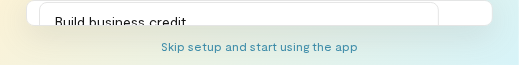 click on "Build business credit" at bounding box center [239, 22] 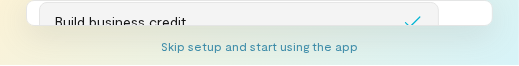 scroll, scrollTop: 239, scrollLeft: 0, axis: vertical 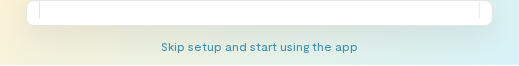 click on "Next" at bounding box center [453, 42] 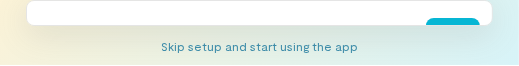scroll, scrollTop: 0, scrollLeft: 0, axis: both 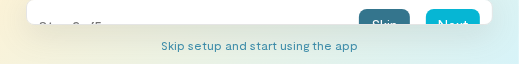 click on "Skip" at bounding box center [384, 25] 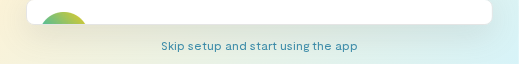 scroll, scrollTop: 38, scrollLeft: 0, axis: vertical 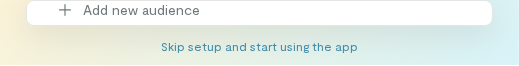 click on "Skip" at bounding box center (384, 41) 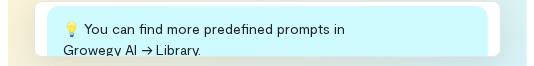 scroll, scrollTop: 0, scrollLeft: 0, axis: both 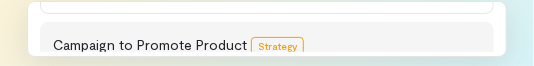 click on "Campaign to Promote Product Strategy Create a marketing campaign draft for company to promote product or service . Target is audience . Budget is $300." at bounding box center (267, 71) 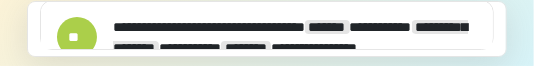 scroll, scrollTop: 12, scrollLeft: 0, axis: vertical 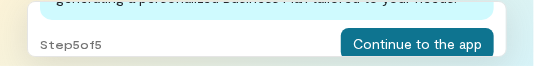 click on "Continue to the app" at bounding box center (417, 44) 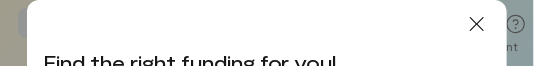 scroll, scrollTop: 104, scrollLeft: 0, axis: vertical 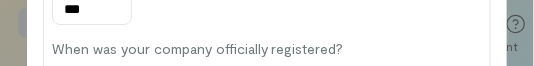 type on "***" 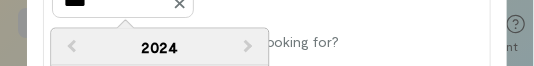 scroll, scrollTop: 176, scrollLeft: 0, axis: vertical 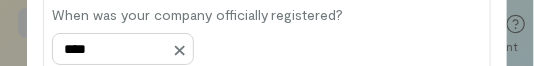 type on "****" 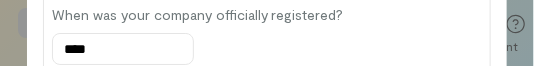 scroll, scrollTop: 345, scrollLeft: 0, axis: vertical 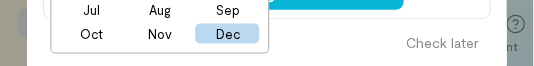 type 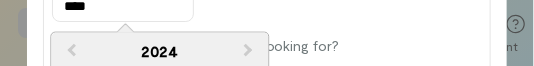 type 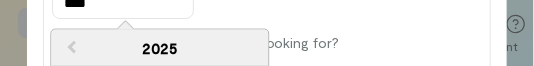 scroll, scrollTop: 266, scrollLeft: 0, axis: vertical 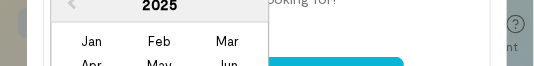 click on "Jan Feb Mar Apr May Jun Jul Aug Sep Oct Nov Dec" at bounding box center [160, 77] 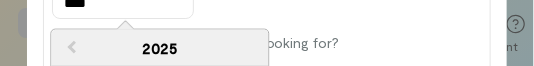 scroll, scrollTop: 266, scrollLeft: 0, axis: vertical 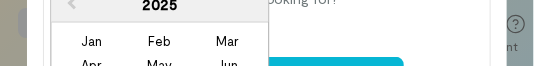 click on "Jan Feb Mar Apr May Jun Jul Aug Sep Oct Nov Dec" at bounding box center [160, 77] 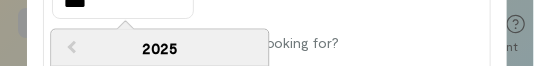 scroll, scrollTop: 266, scrollLeft: 0, axis: vertical 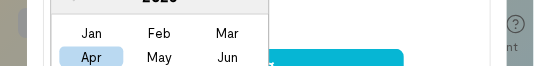 type on "**********" 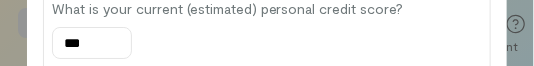 scroll, scrollTop: 183, scrollLeft: 0, axis: vertical 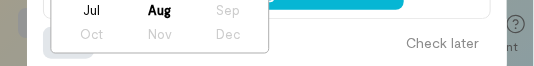 click on "Skip" at bounding box center (68, 43) 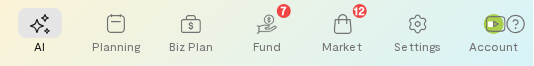 scroll, scrollTop: 38, scrollLeft: 0, axis: vertical 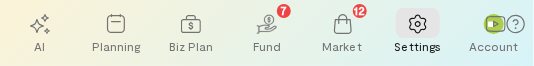 click on "** Account" at bounding box center [494, 31] 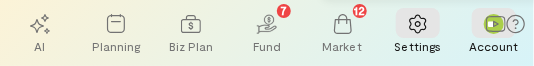 click on "Personal" at bounding box center [307, 16] 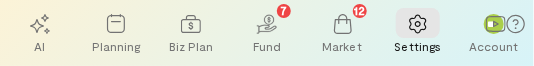 scroll, scrollTop: 48, scrollLeft: 0, axis: vertical 